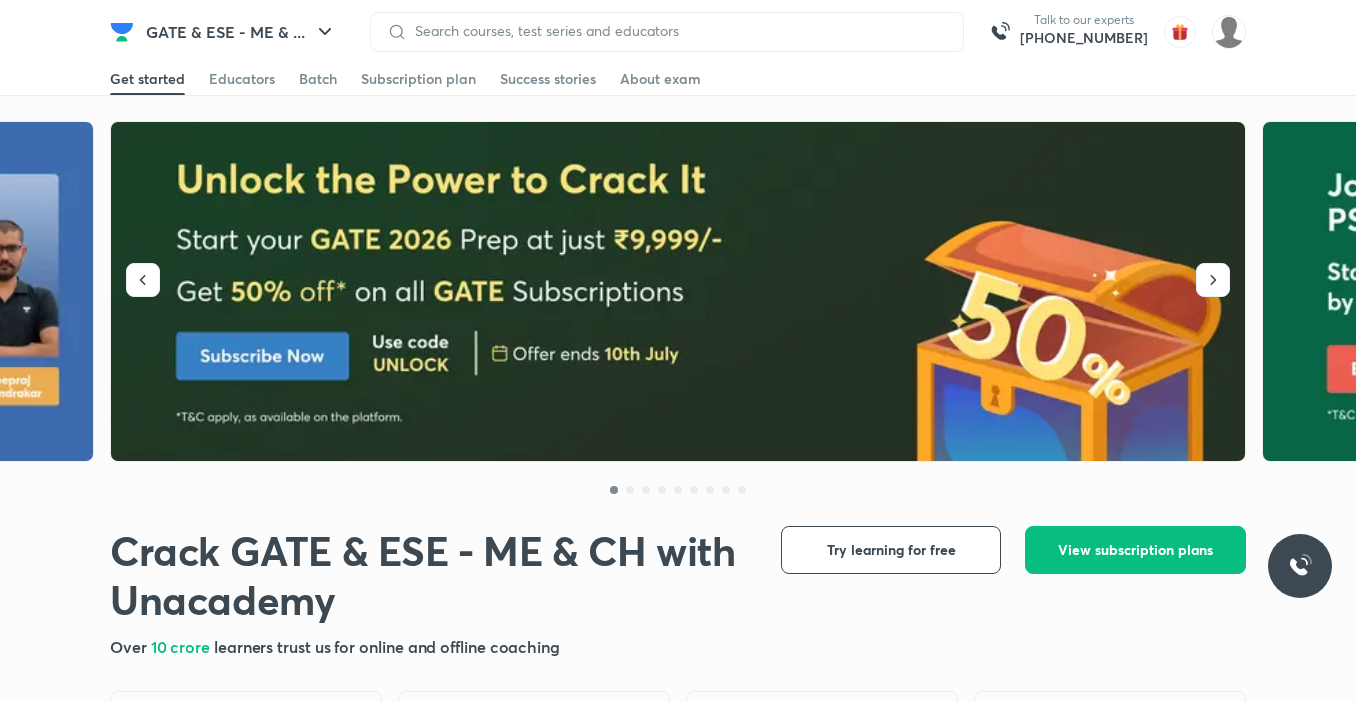 scroll, scrollTop: 0, scrollLeft: 0, axis: both 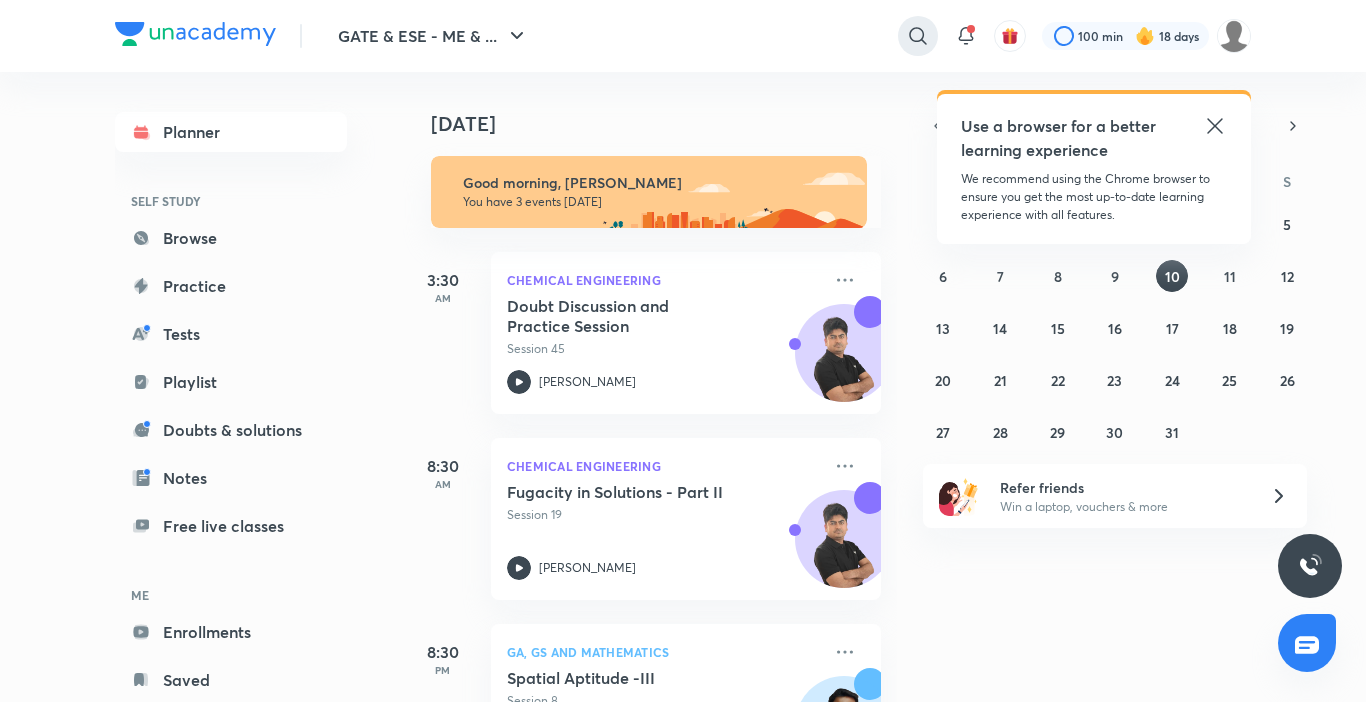 click at bounding box center (918, 36) 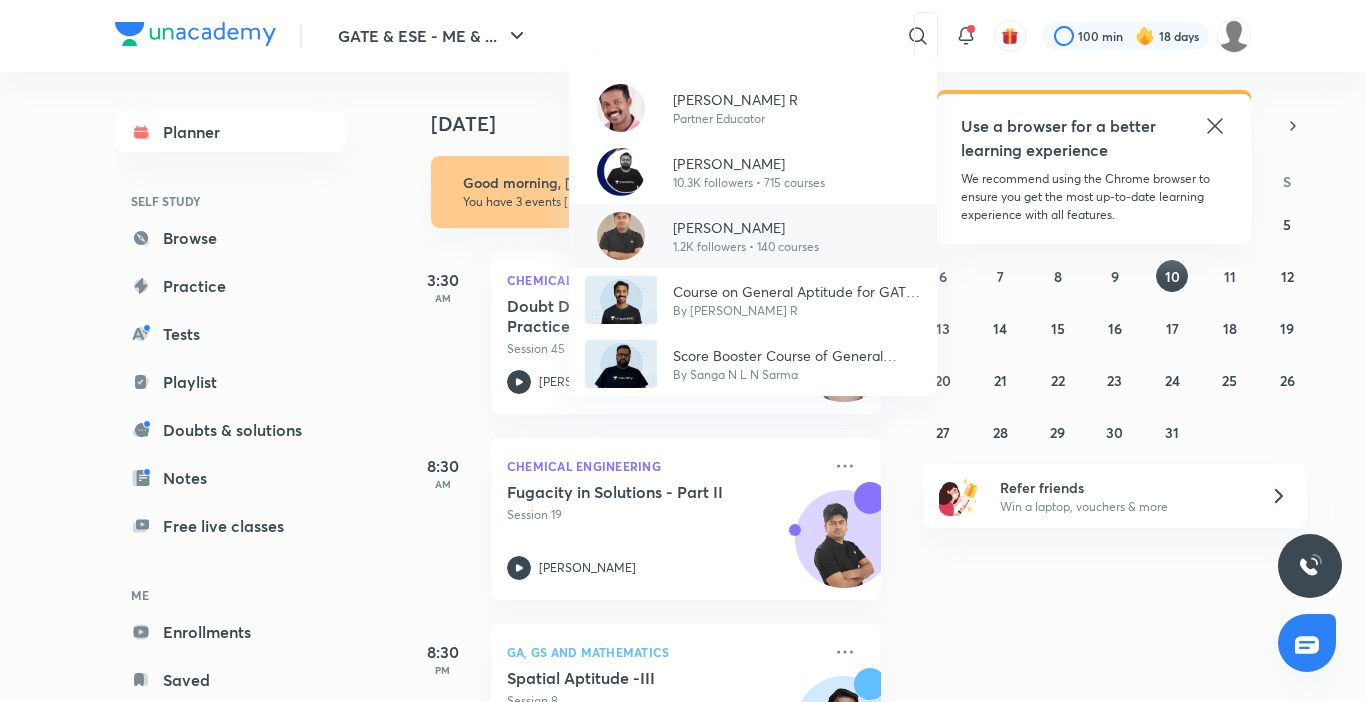 click on "Ankush Gupta" at bounding box center [746, 227] 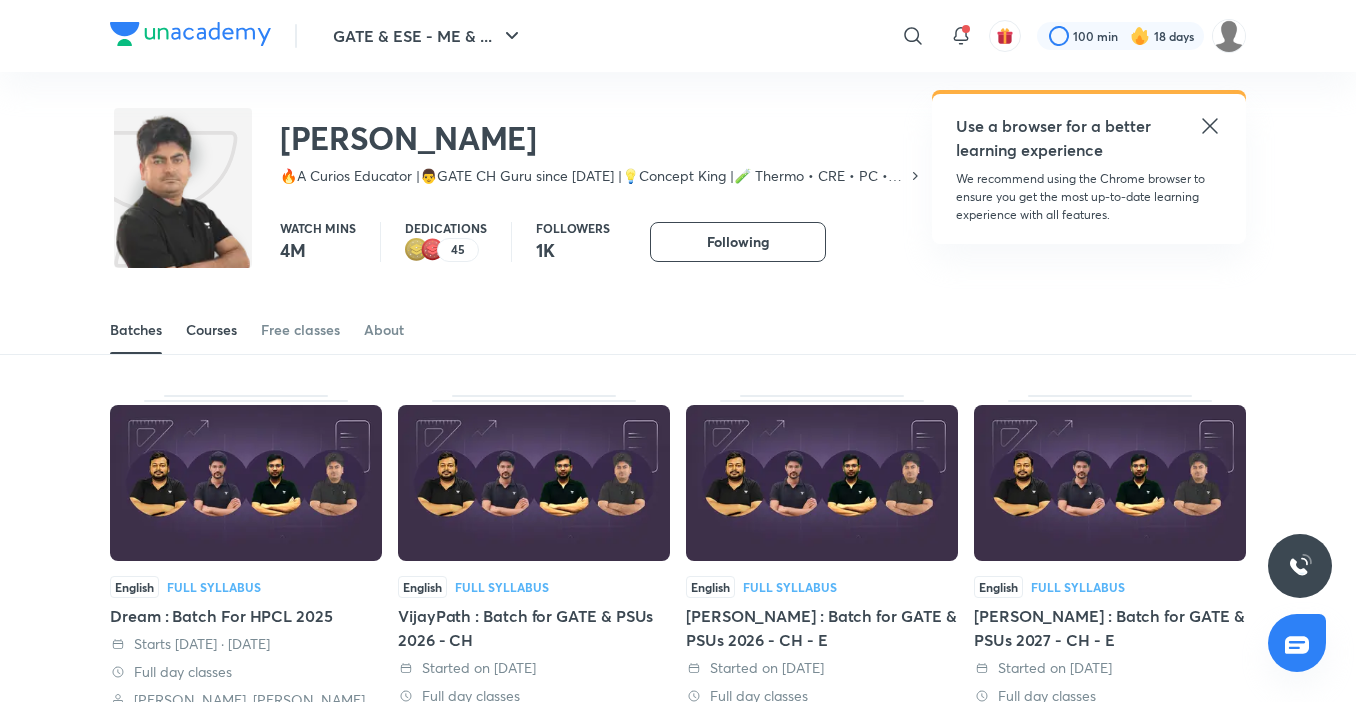 click on "Courses" at bounding box center (211, 330) 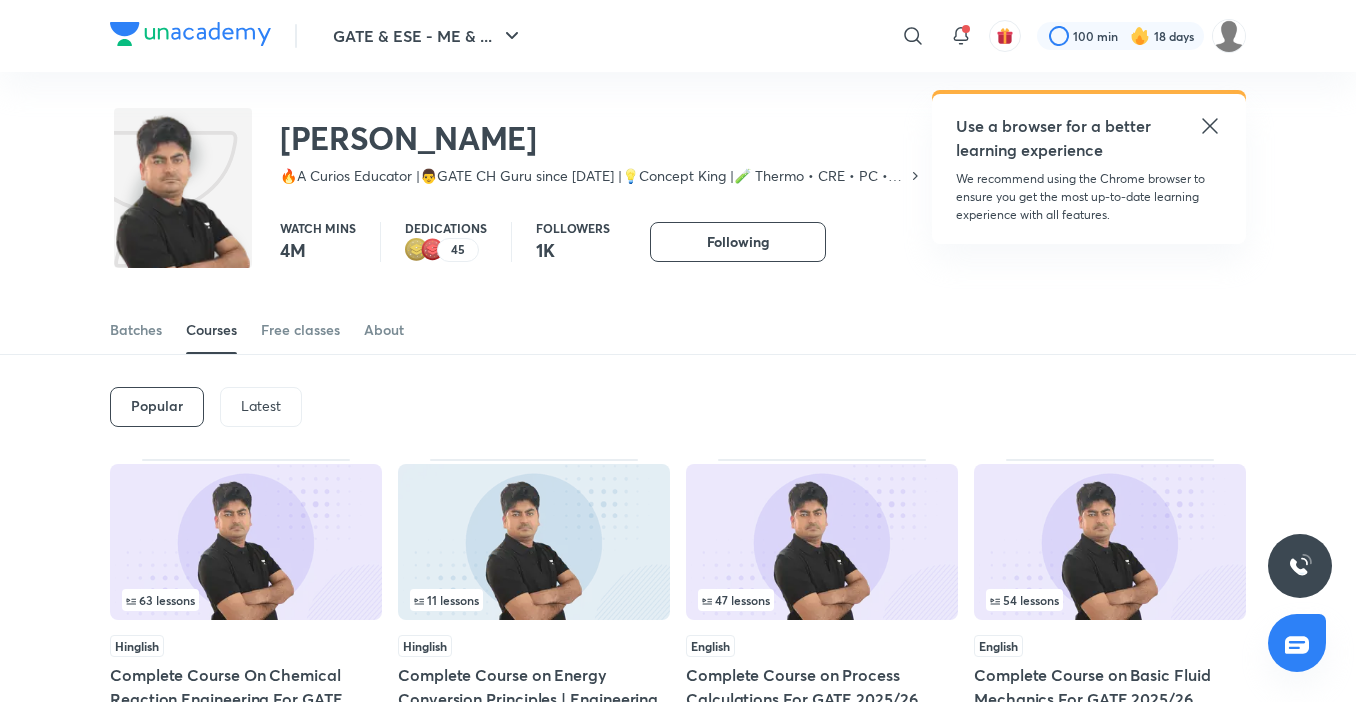 click on "Latest" at bounding box center (261, 406) 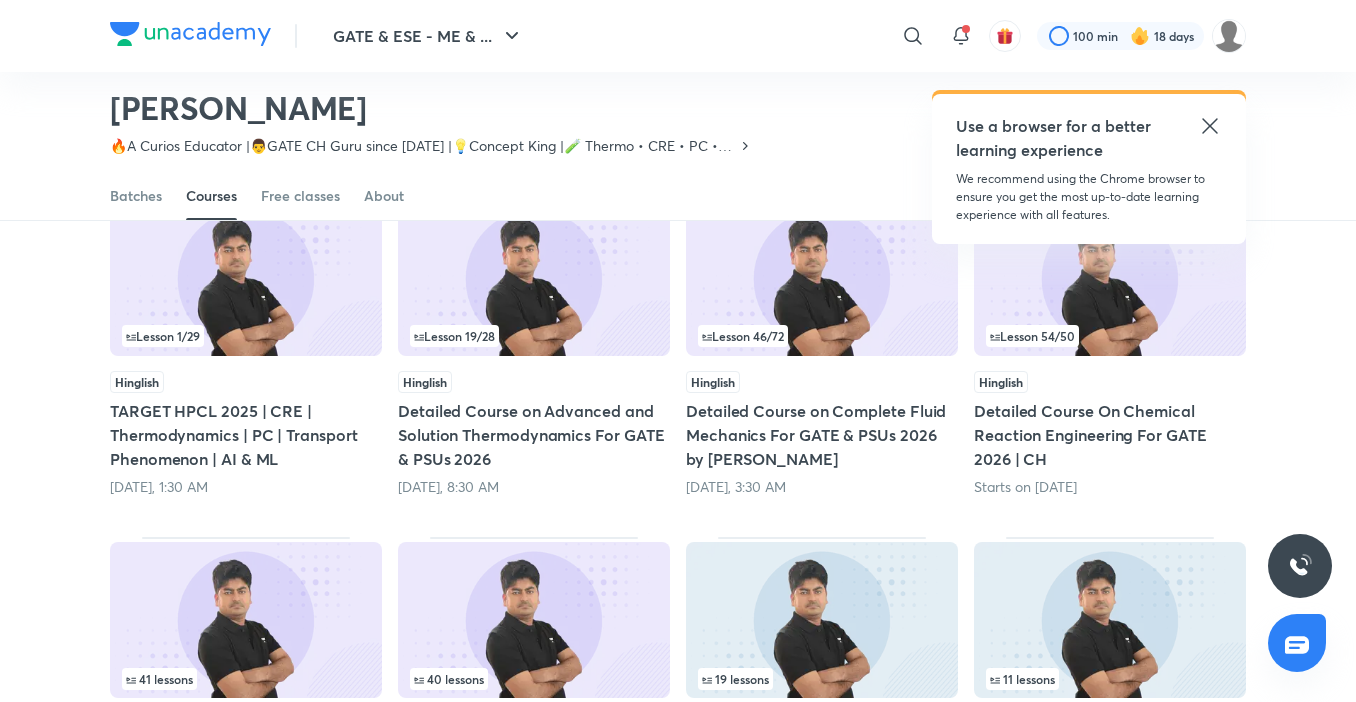 scroll, scrollTop: 187, scrollLeft: 0, axis: vertical 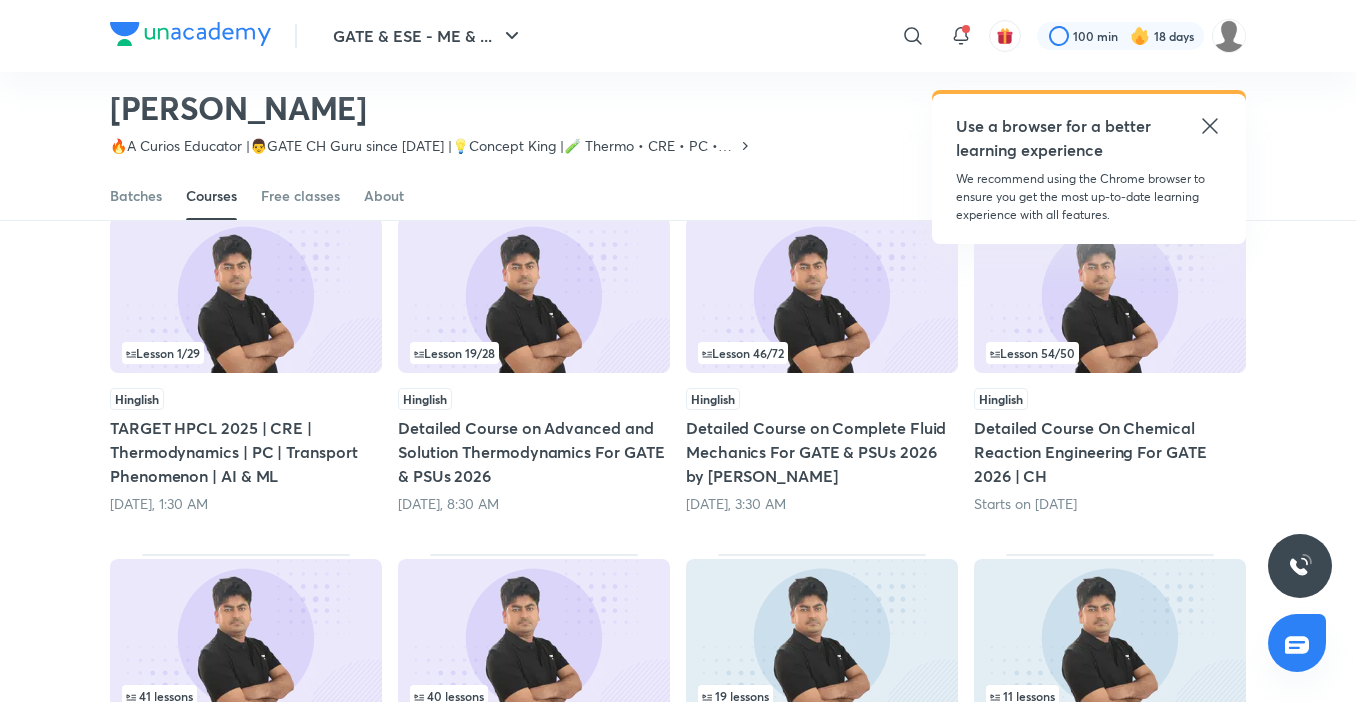 click on "Detailed Course on Advanced and Solution Thermodynamics For GATE & PSUs 2026" at bounding box center (534, 452) 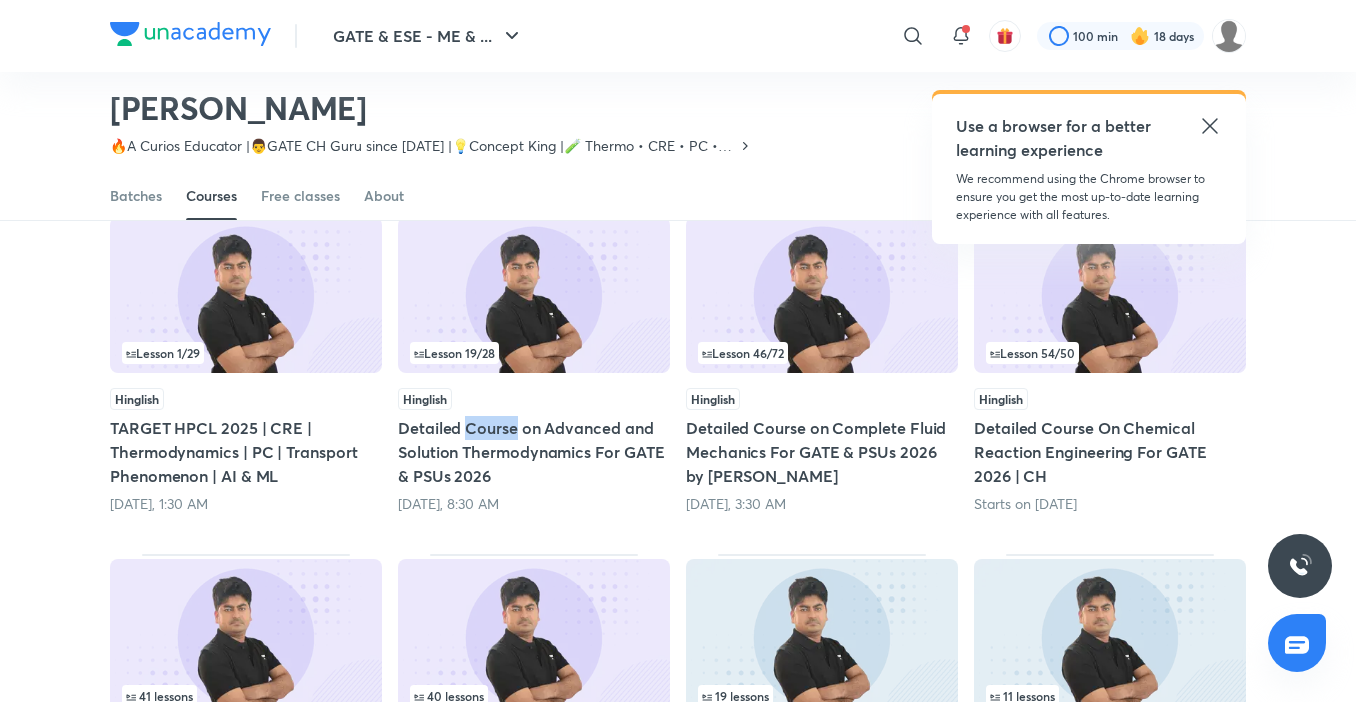 click on "Detailed Course on Advanced and Solution Thermodynamics For GATE & PSUs 2026" at bounding box center (534, 452) 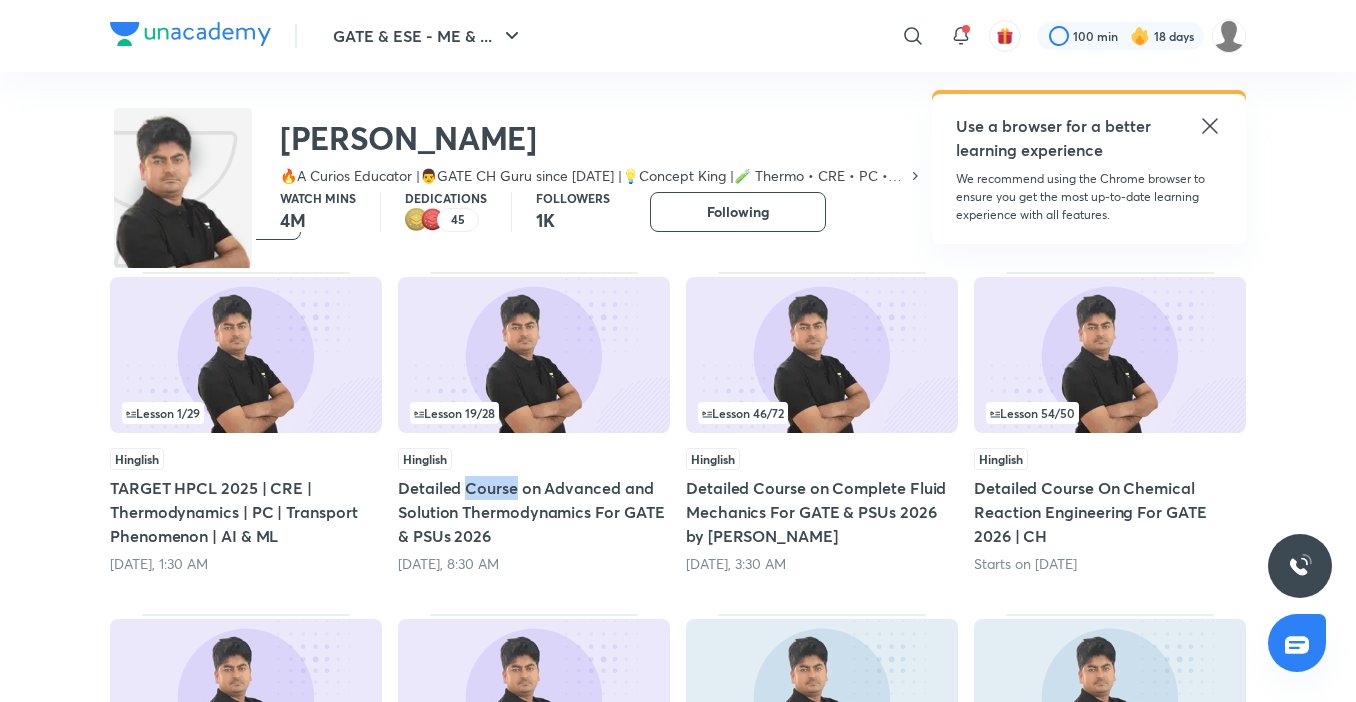 scroll, scrollTop: 0, scrollLeft: 0, axis: both 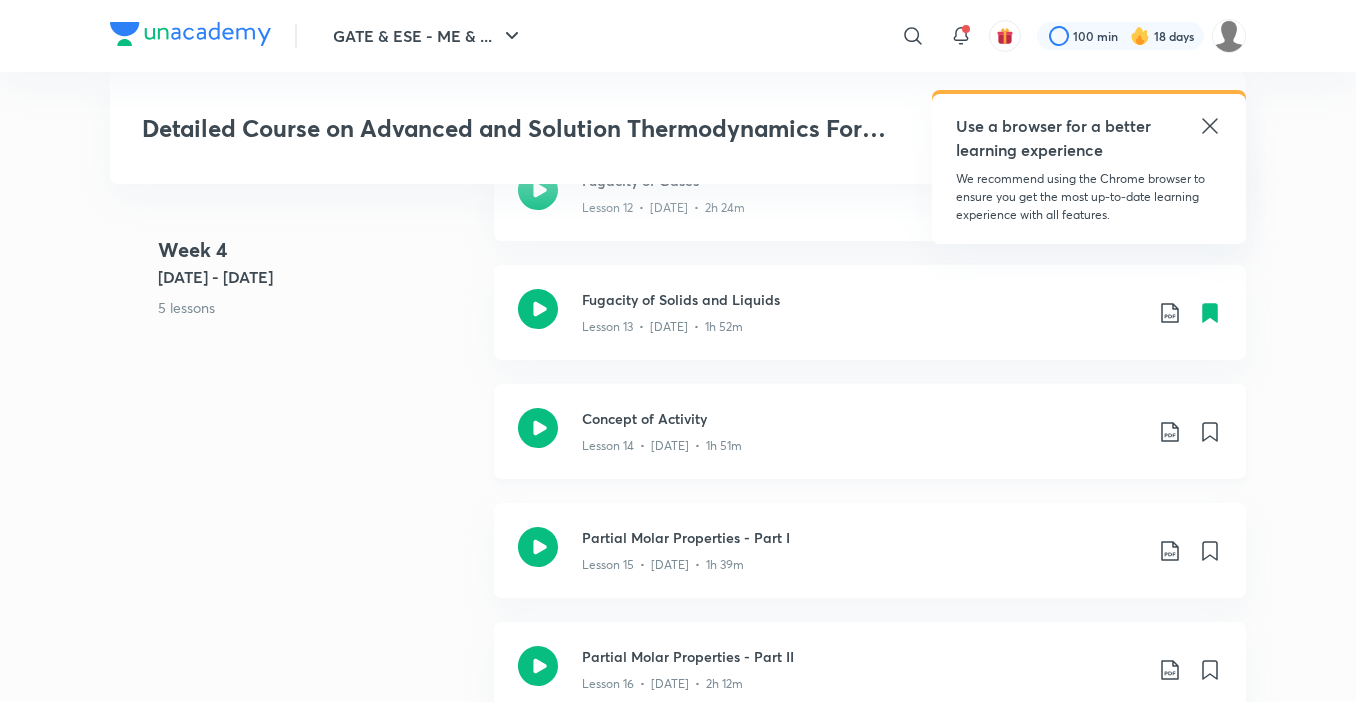 click on "Lesson 14  •  Jul 2  •  1h 51m" at bounding box center [862, -1656] 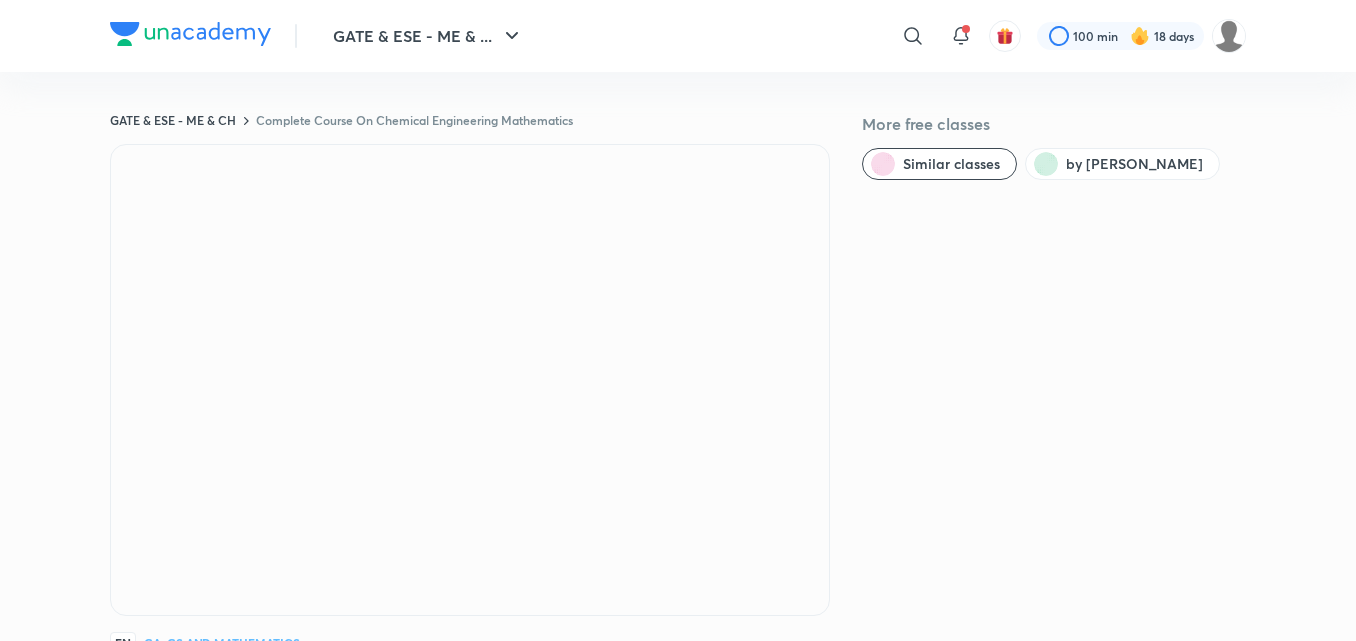 scroll, scrollTop: 0, scrollLeft: 0, axis: both 